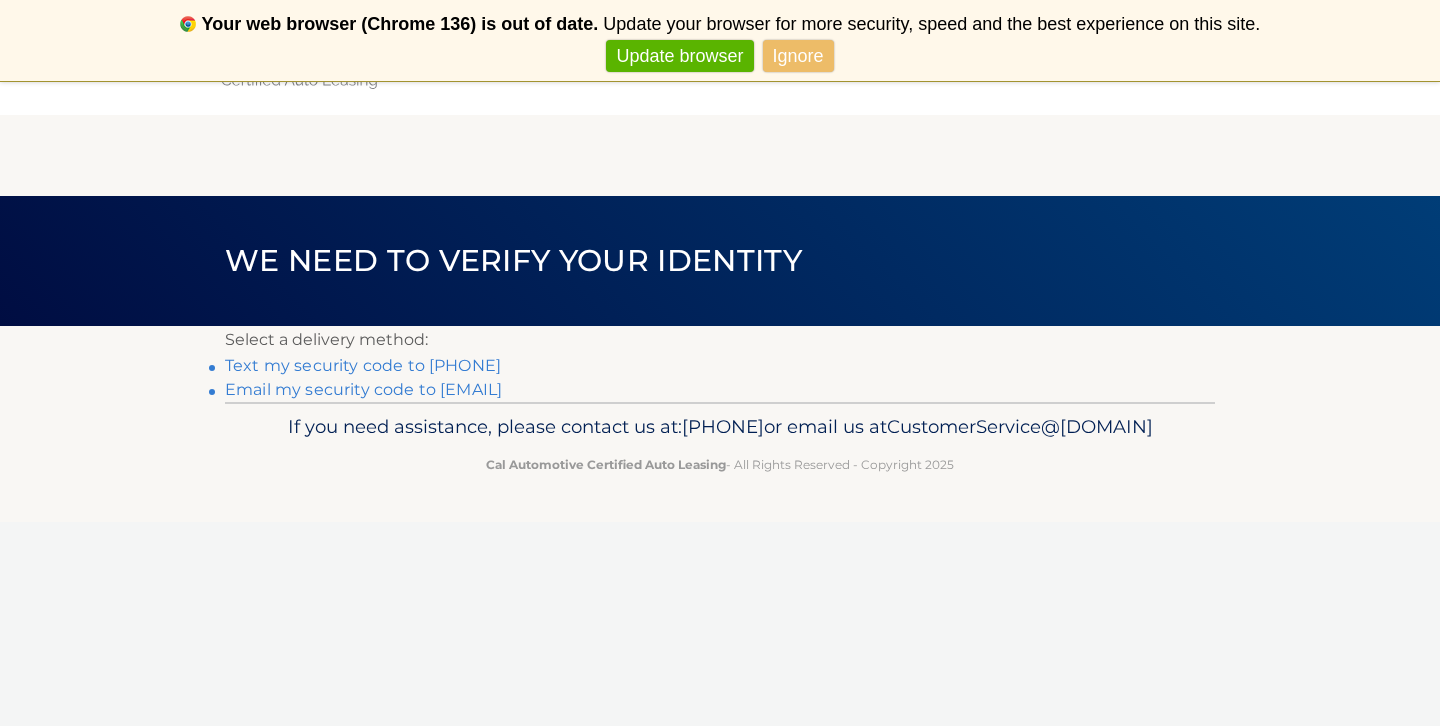 scroll, scrollTop: 0, scrollLeft: 0, axis: both 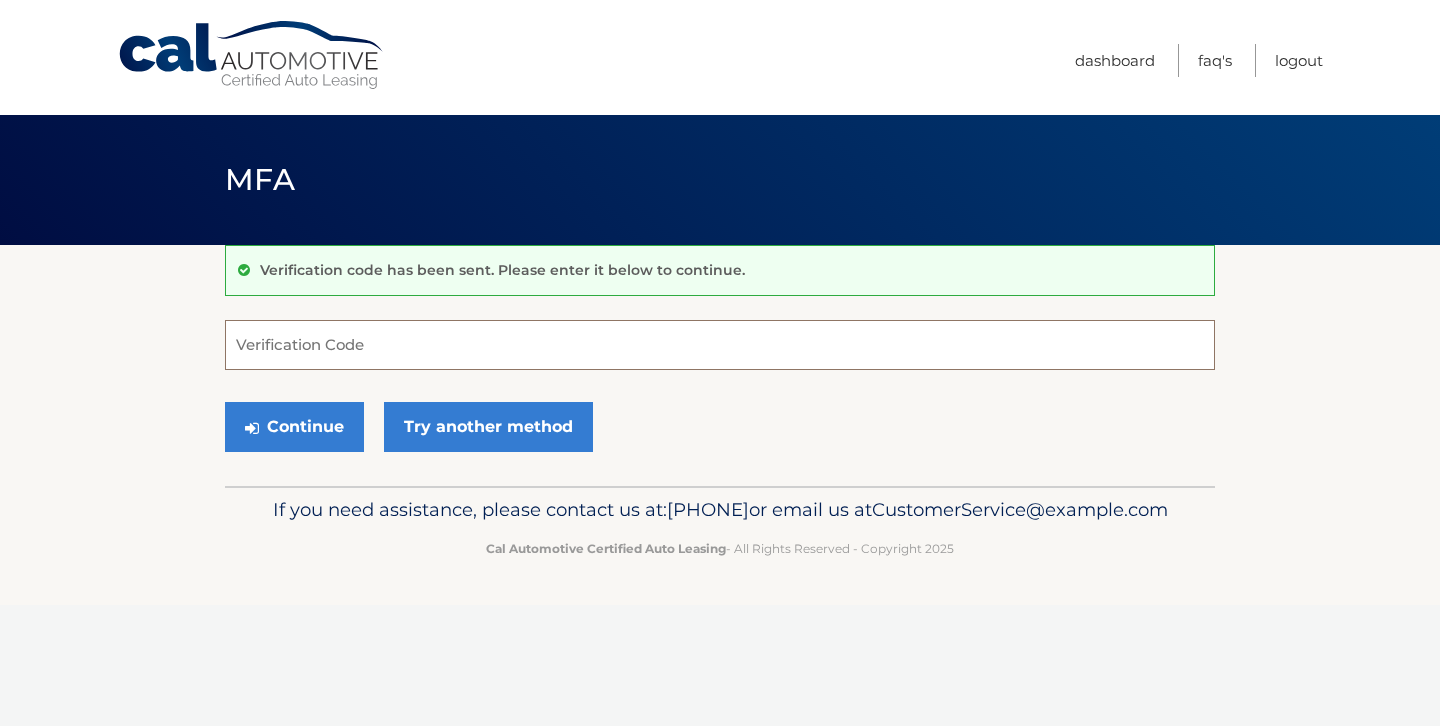 click on "Verification Code" at bounding box center [720, 345] 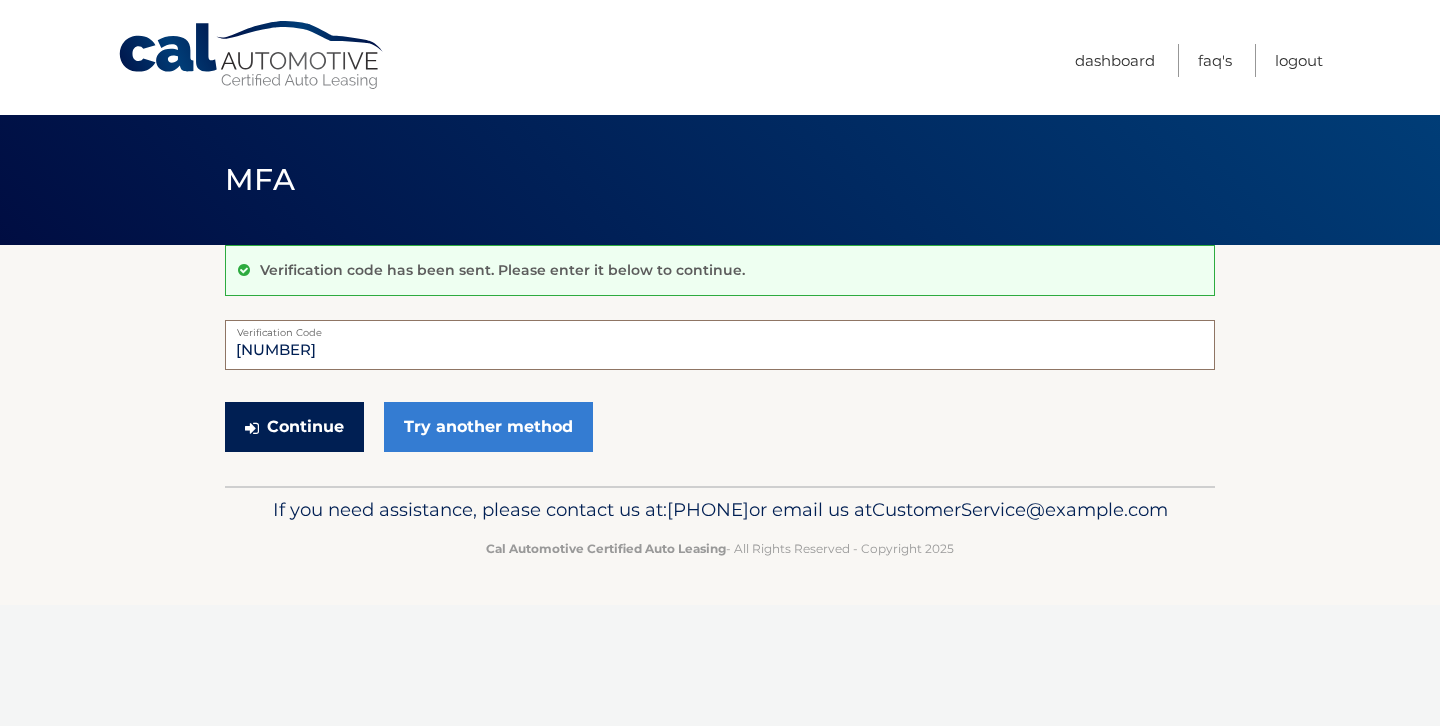 type on "344551" 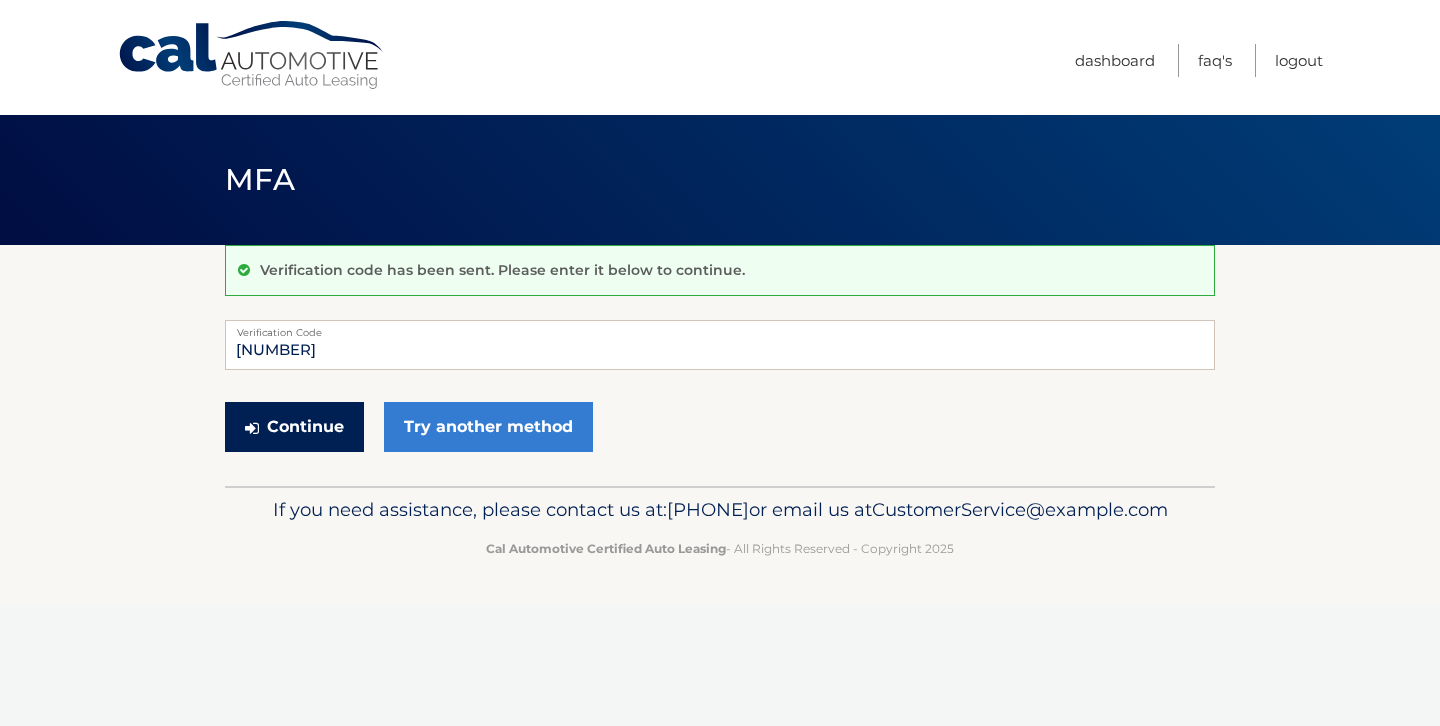 click on "Continue" at bounding box center (294, 427) 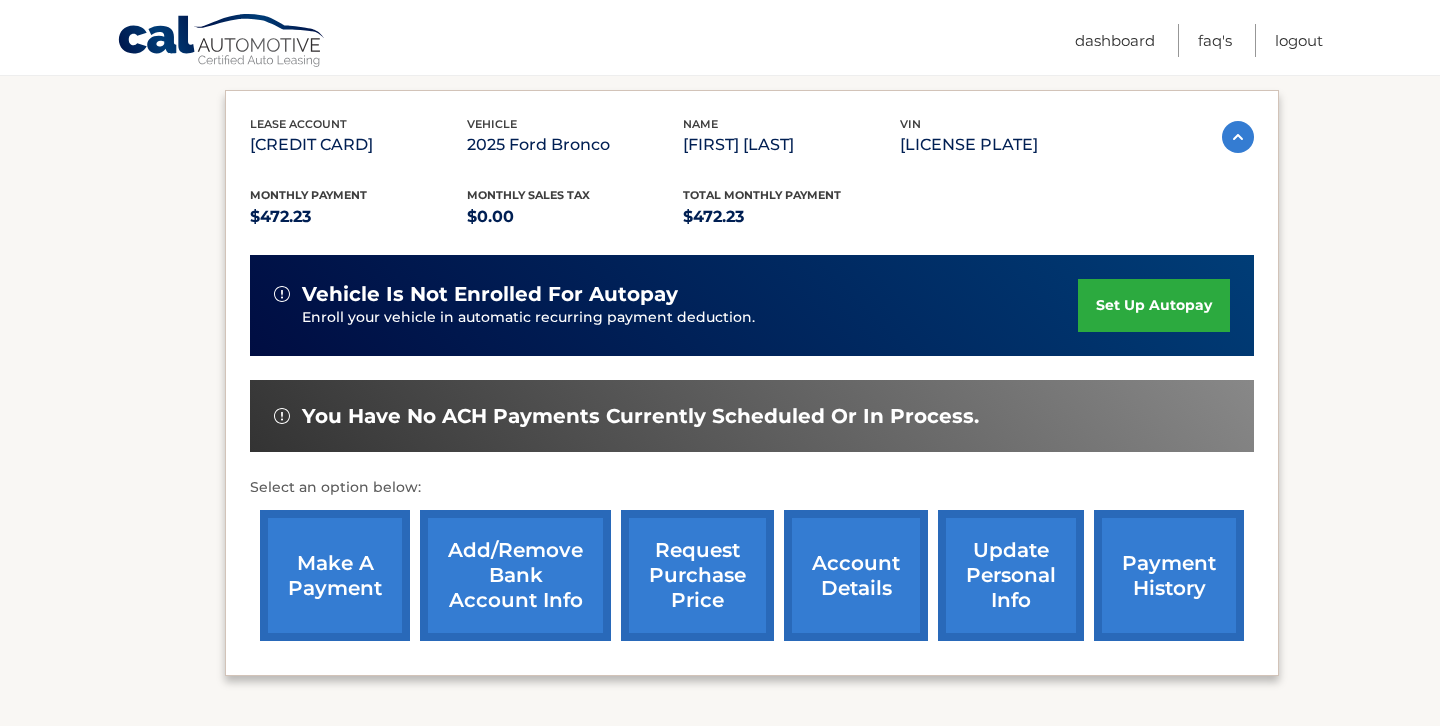 scroll, scrollTop: 339, scrollLeft: 0, axis: vertical 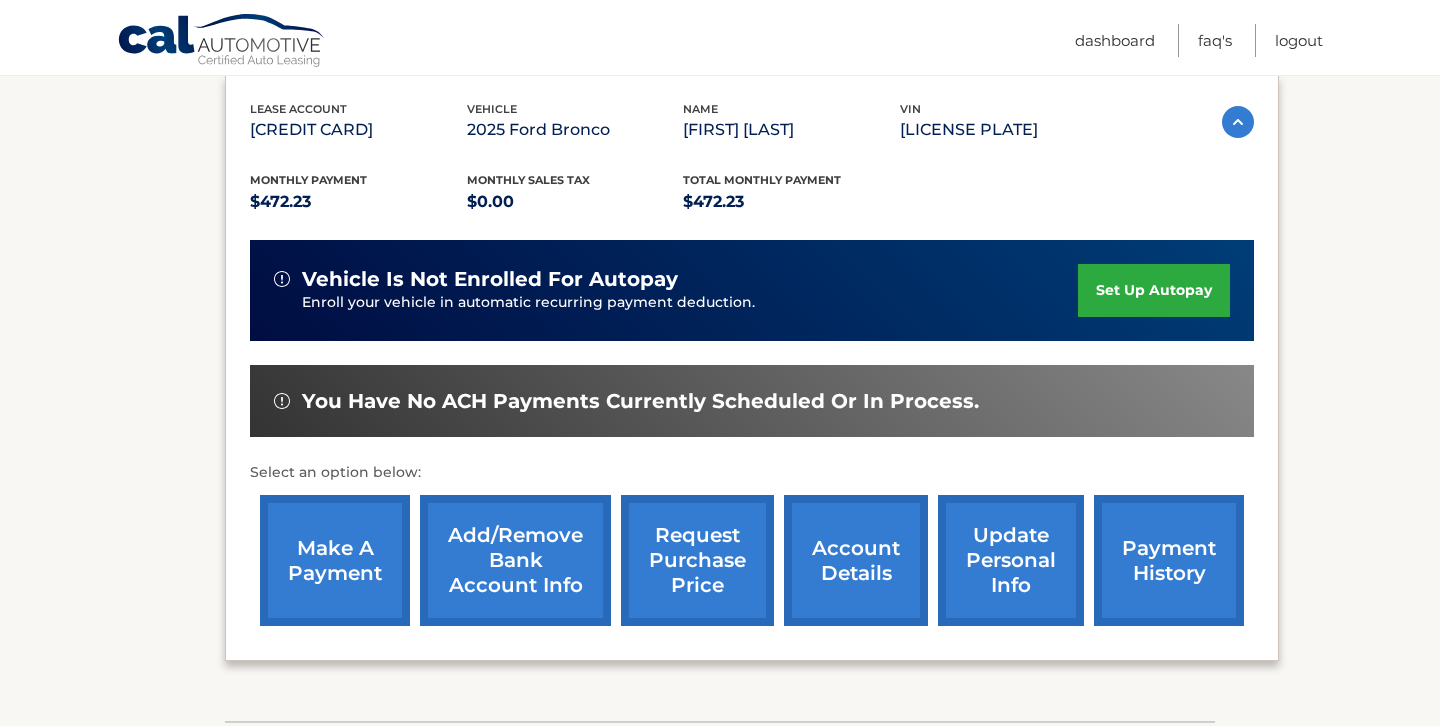 click on "make a payment" at bounding box center [335, 560] 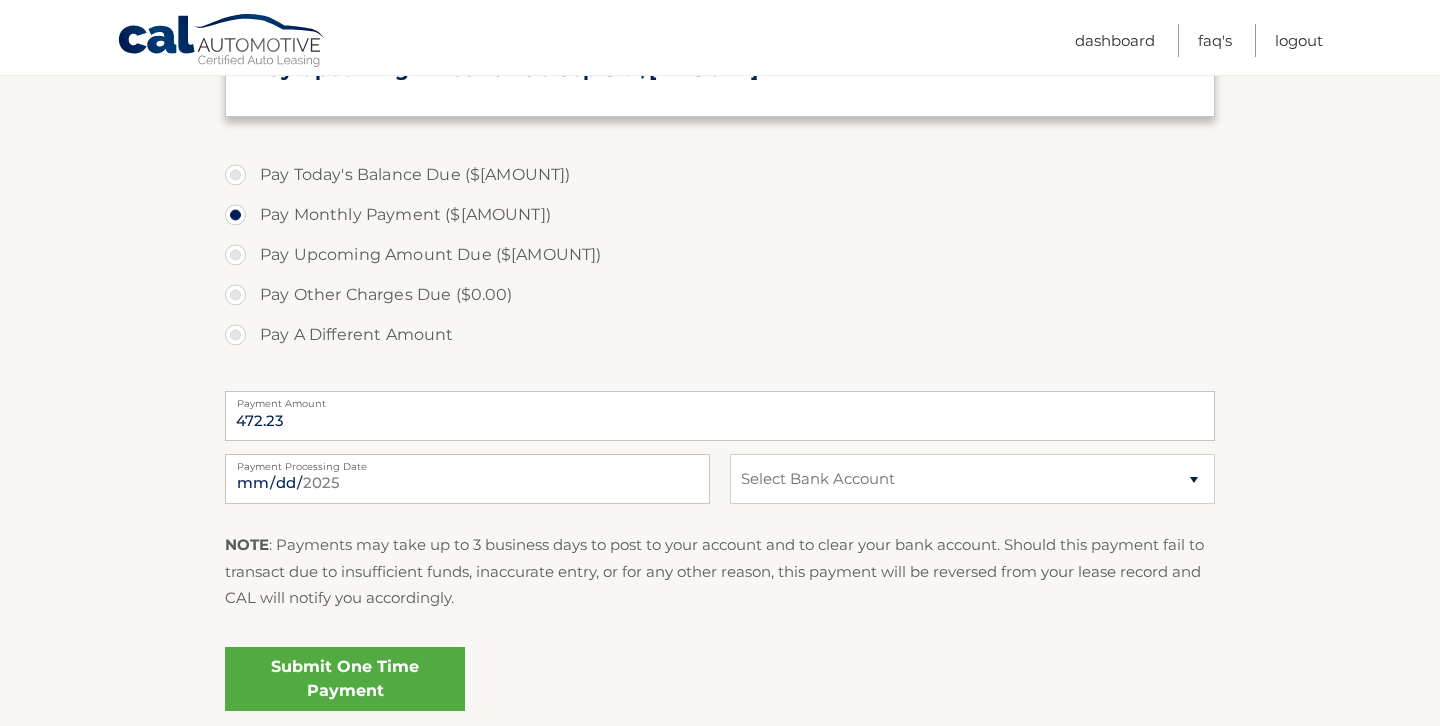 scroll, scrollTop: 626, scrollLeft: 0, axis: vertical 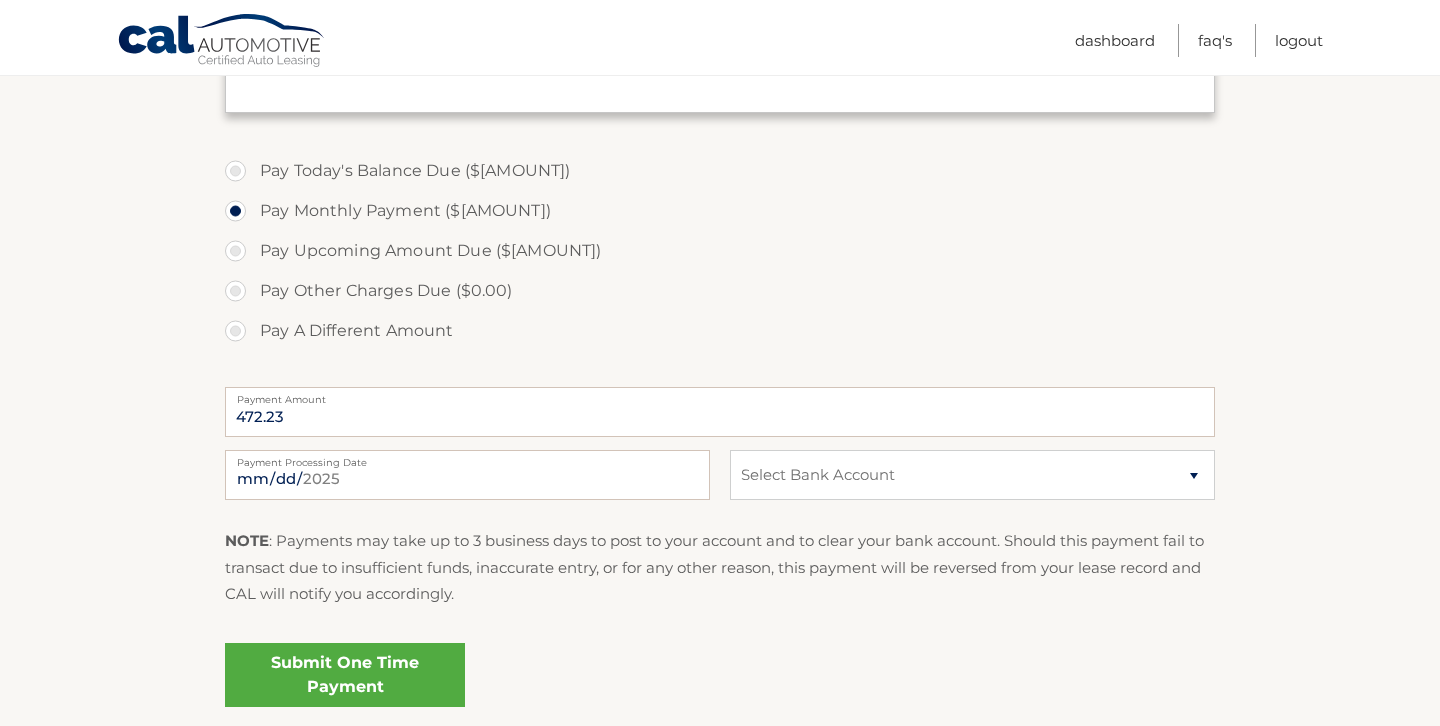 click on "Pay Today's Balance Due ($472.23)" at bounding box center (720, 171) 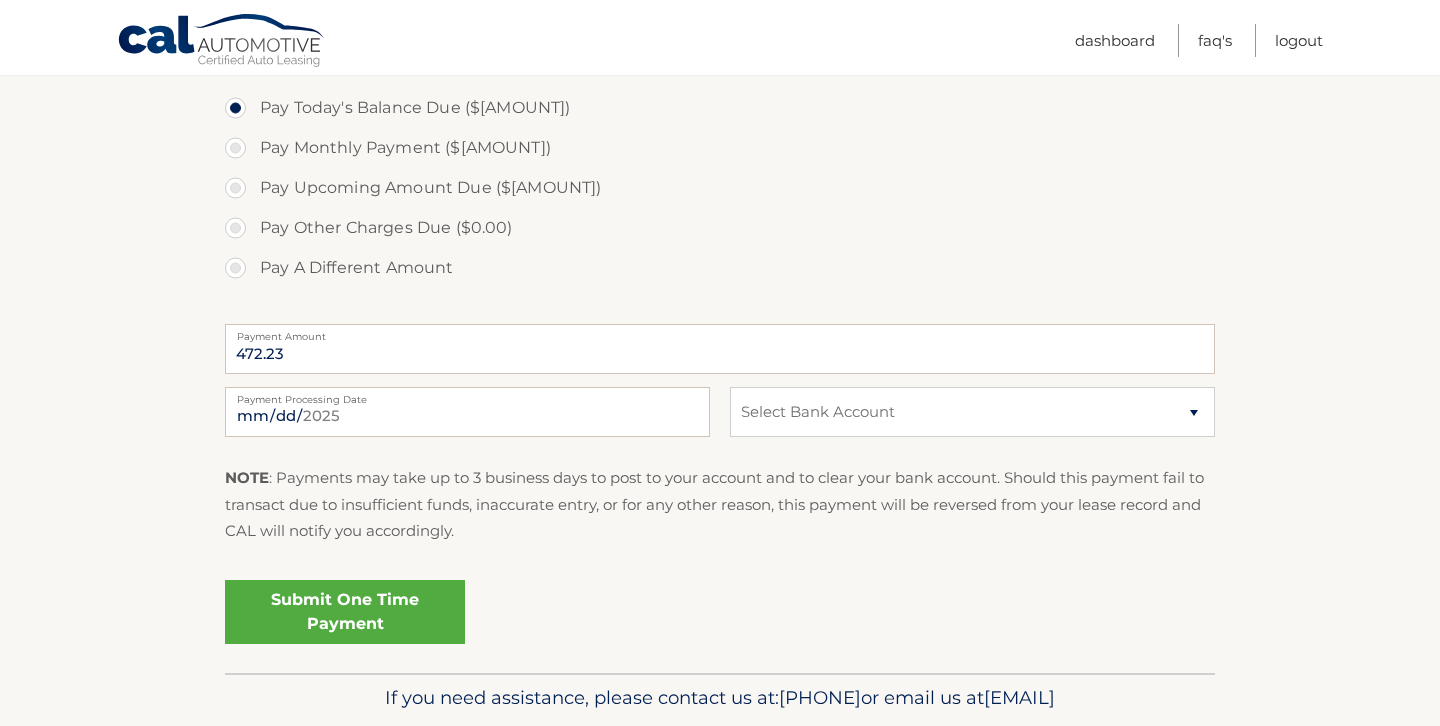 scroll, scrollTop: 788, scrollLeft: 0, axis: vertical 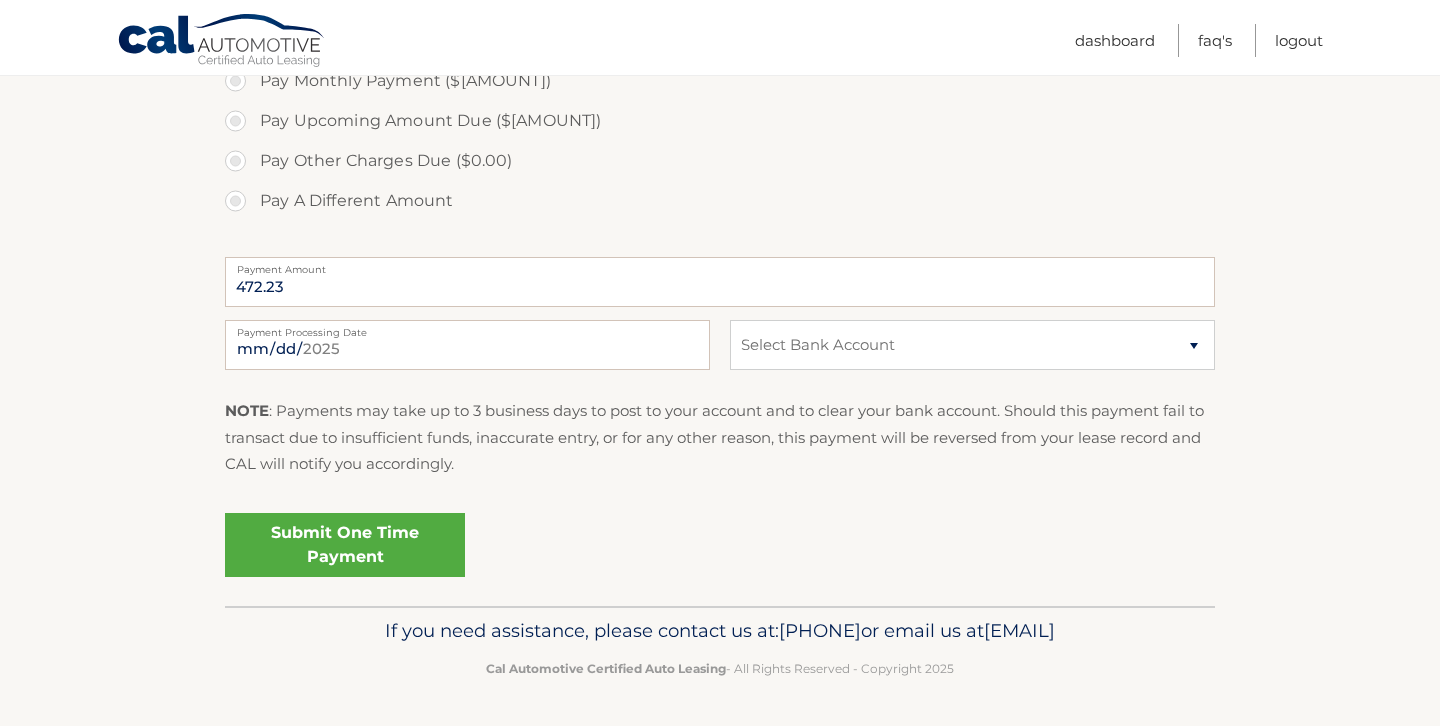 click on "Submit One Time Payment" at bounding box center [345, 545] 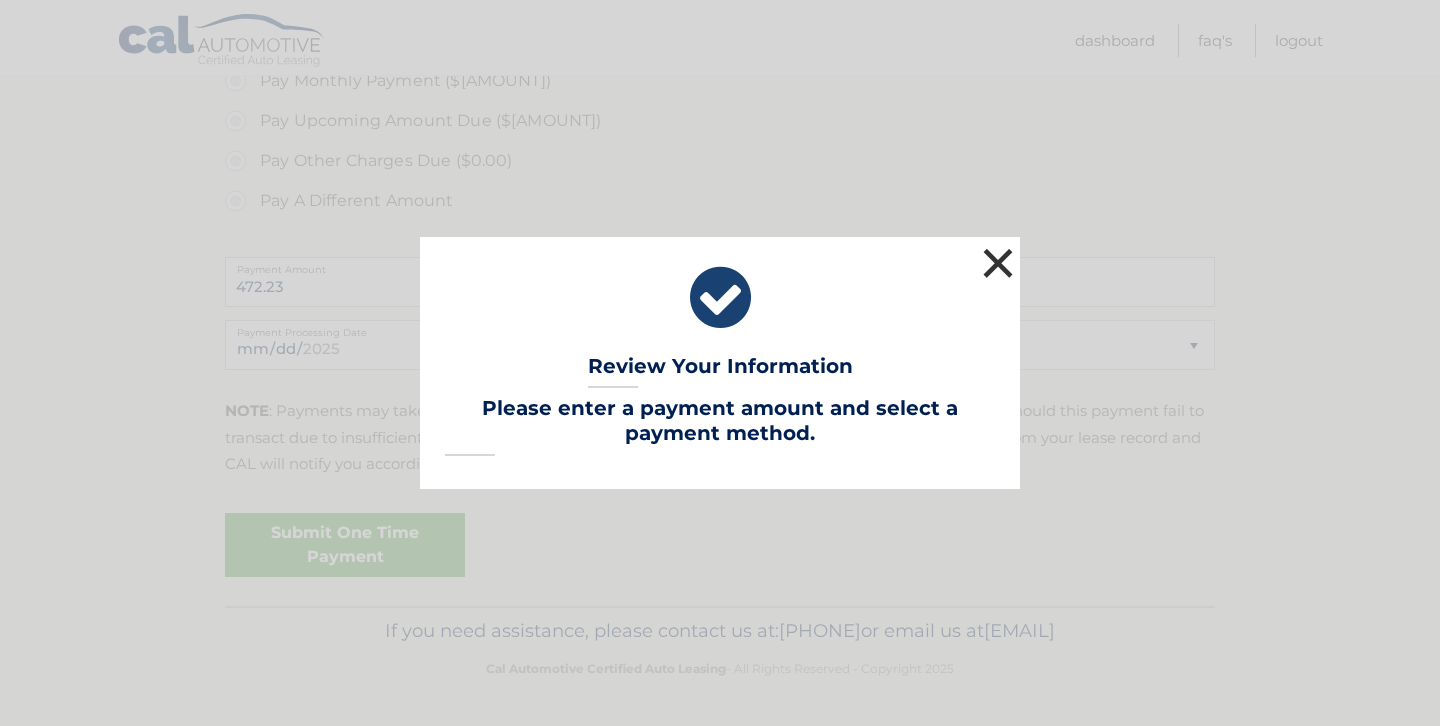 click on "×" at bounding box center (998, 263) 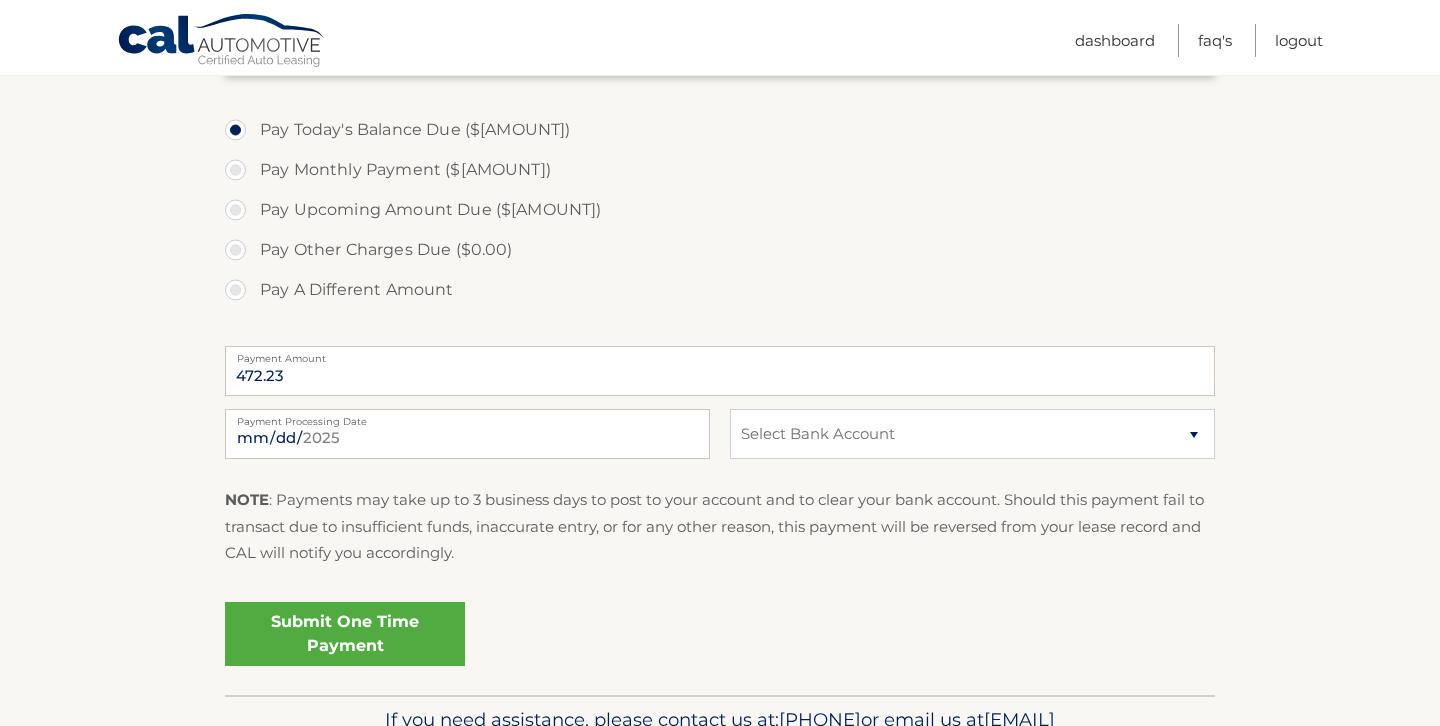 scroll, scrollTop: 661, scrollLeft: 0, axis: vertical 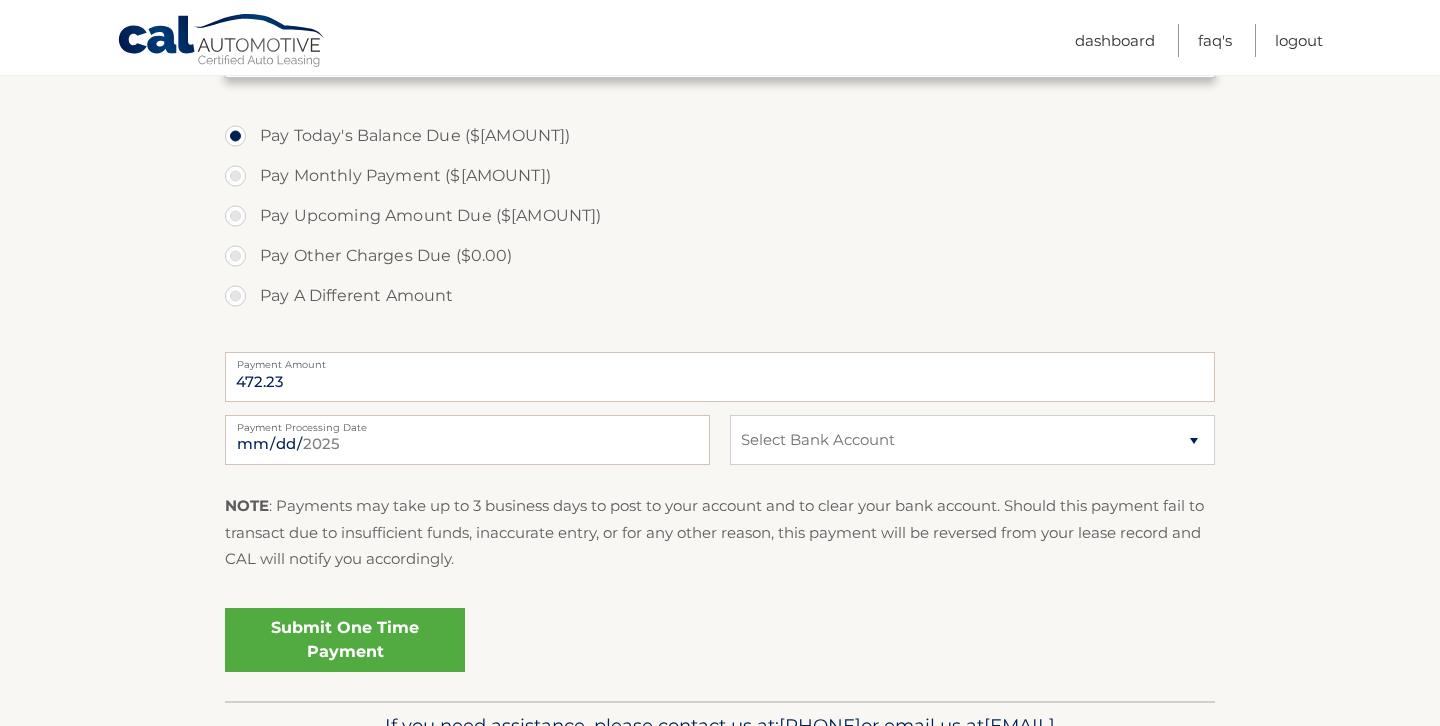 click on "Submit One Time Payment" at bounding box center [345, 640] 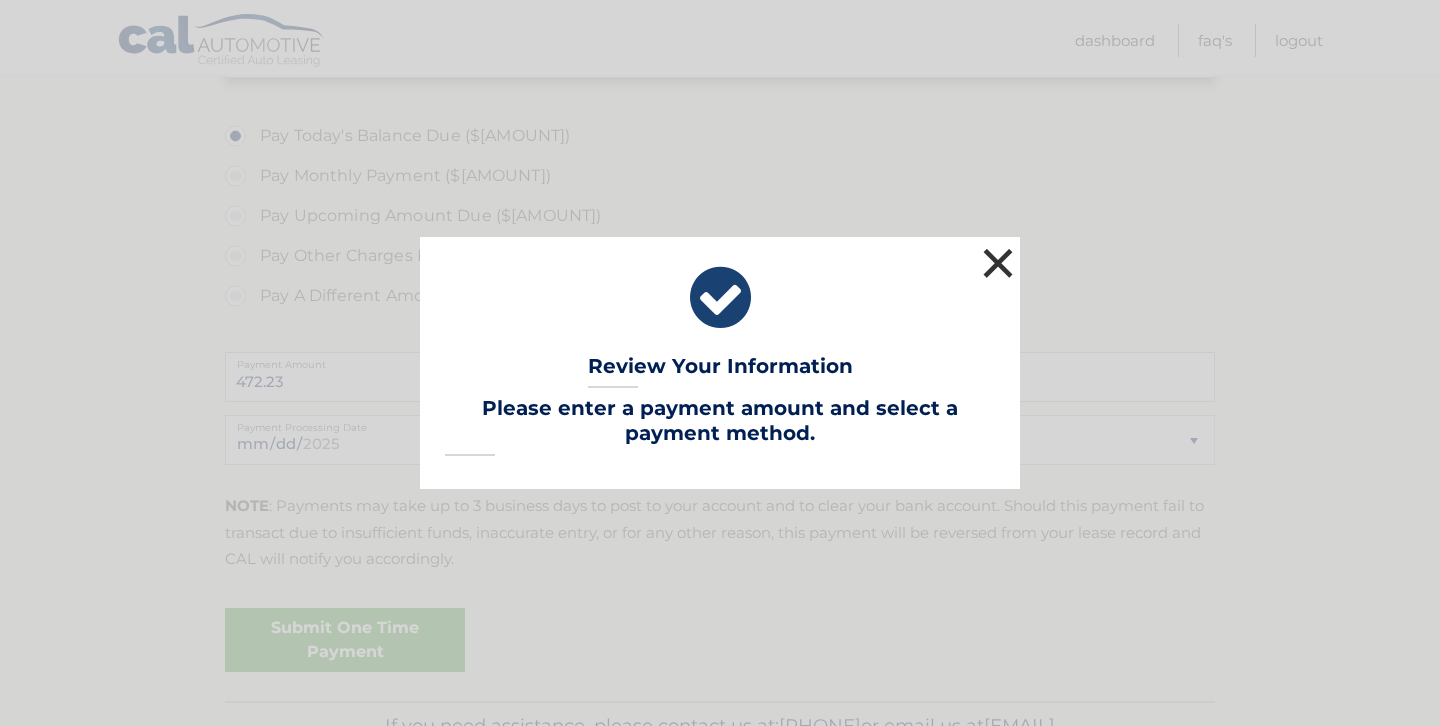 click on "×" at bounding box center [998, 263] 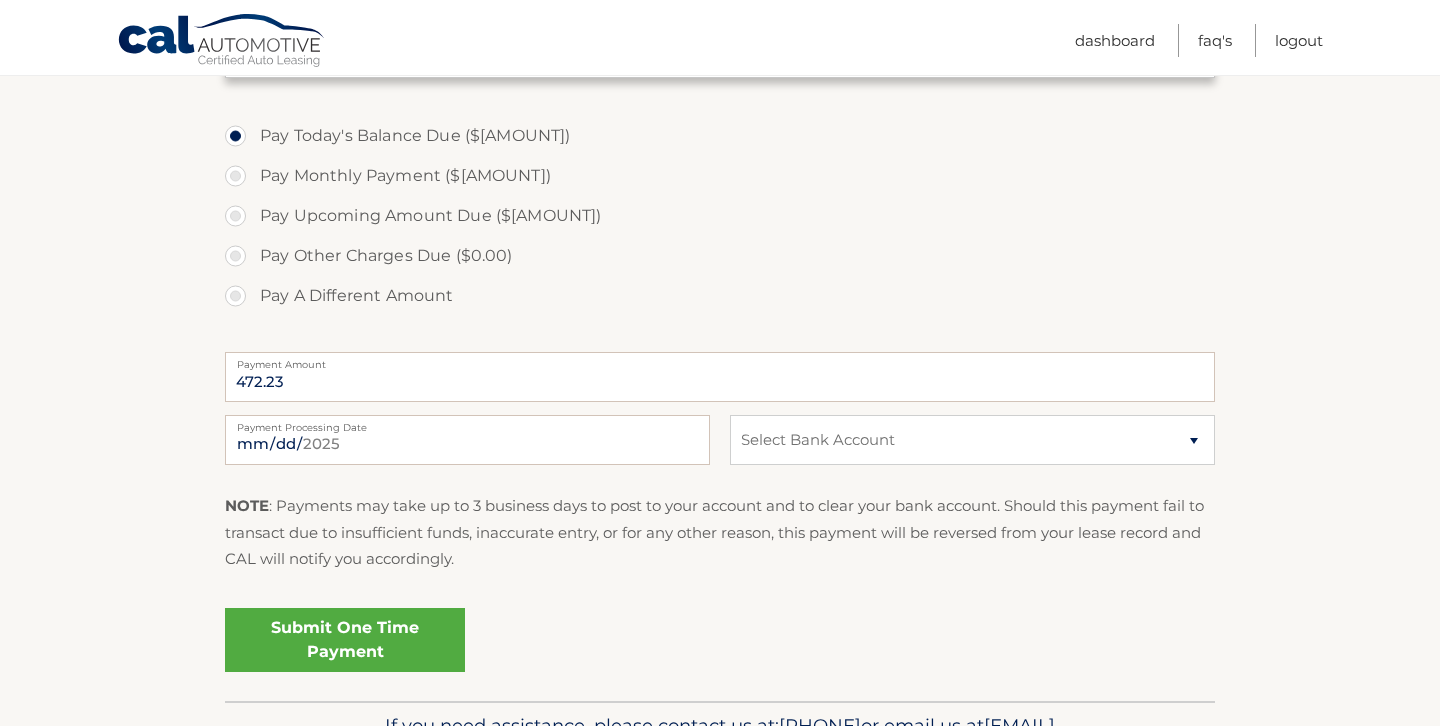 click on "Pay Monthly Payment ($472.23)" at bounding box center [720, 176] 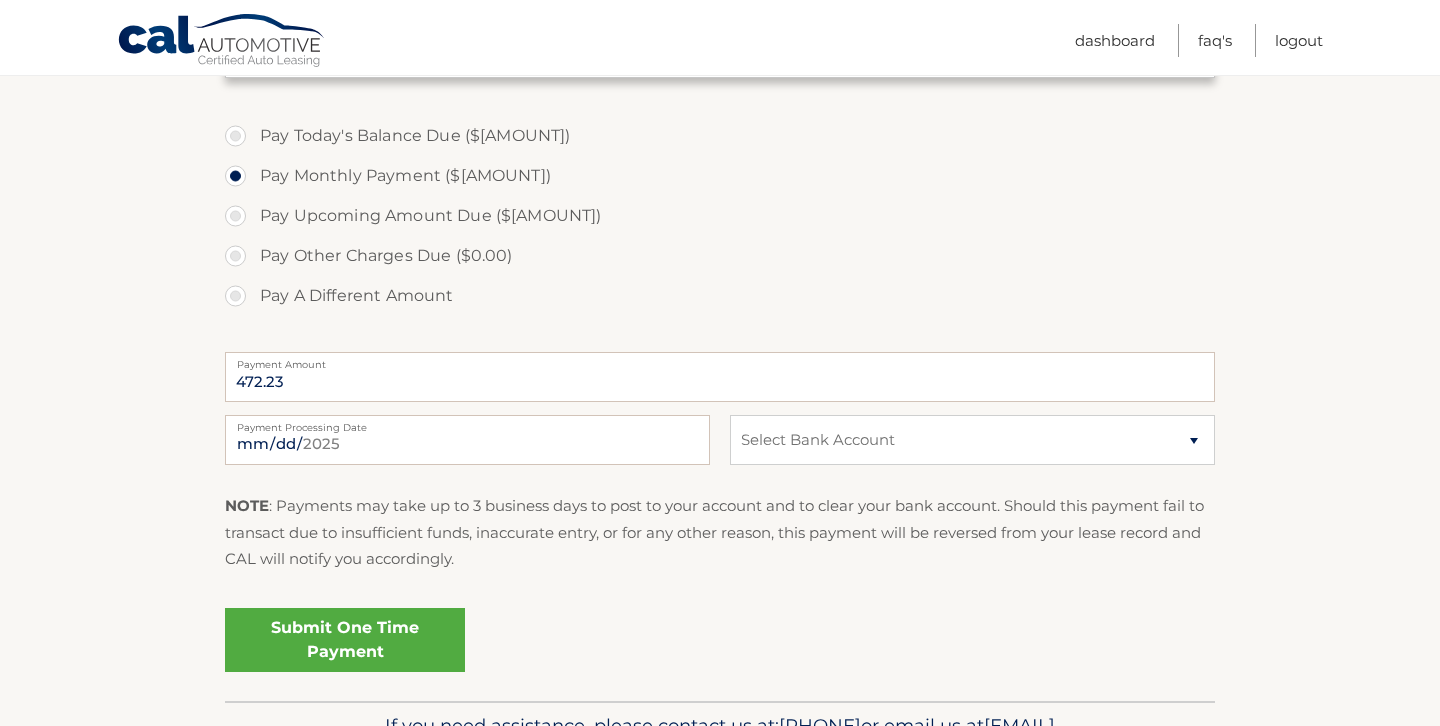 click on "Submit One Time Payment" at bounding box center [345, 640] 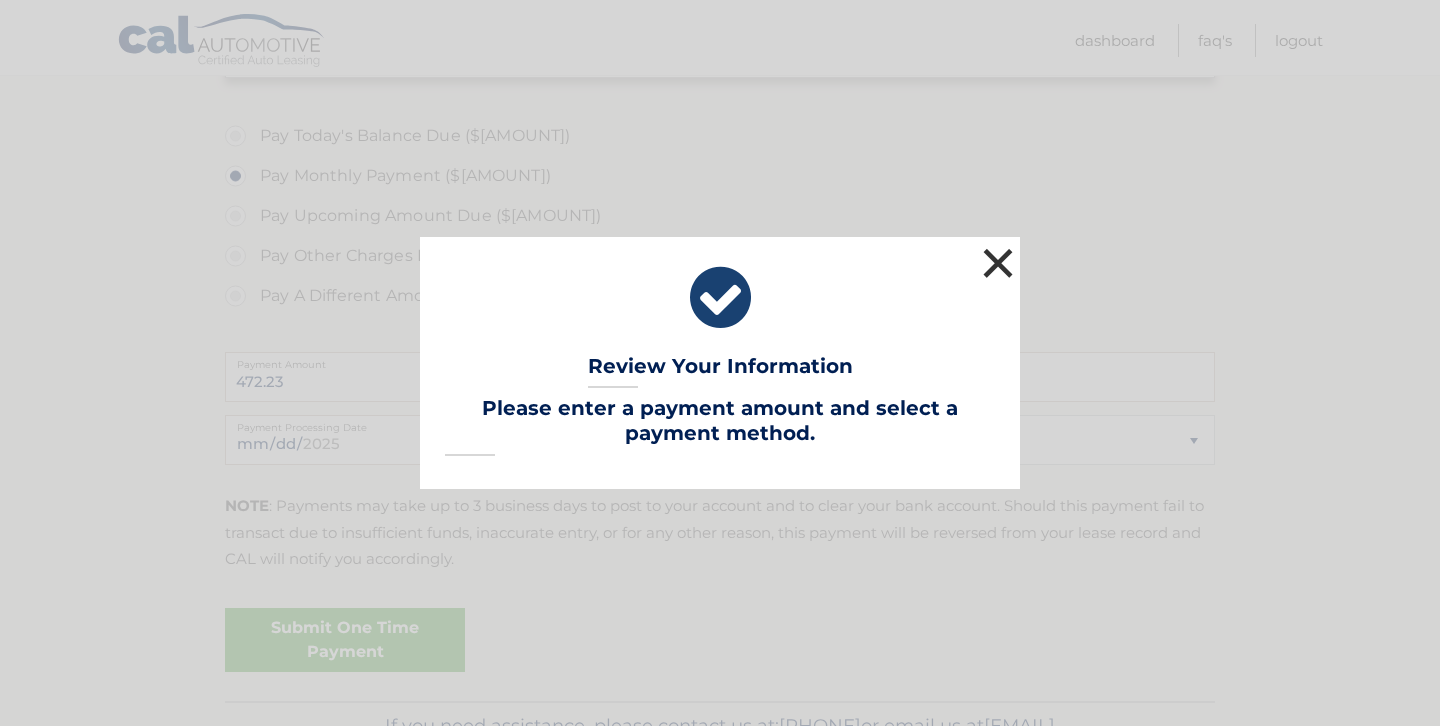 click on "×" at bounding box center (998, 263) 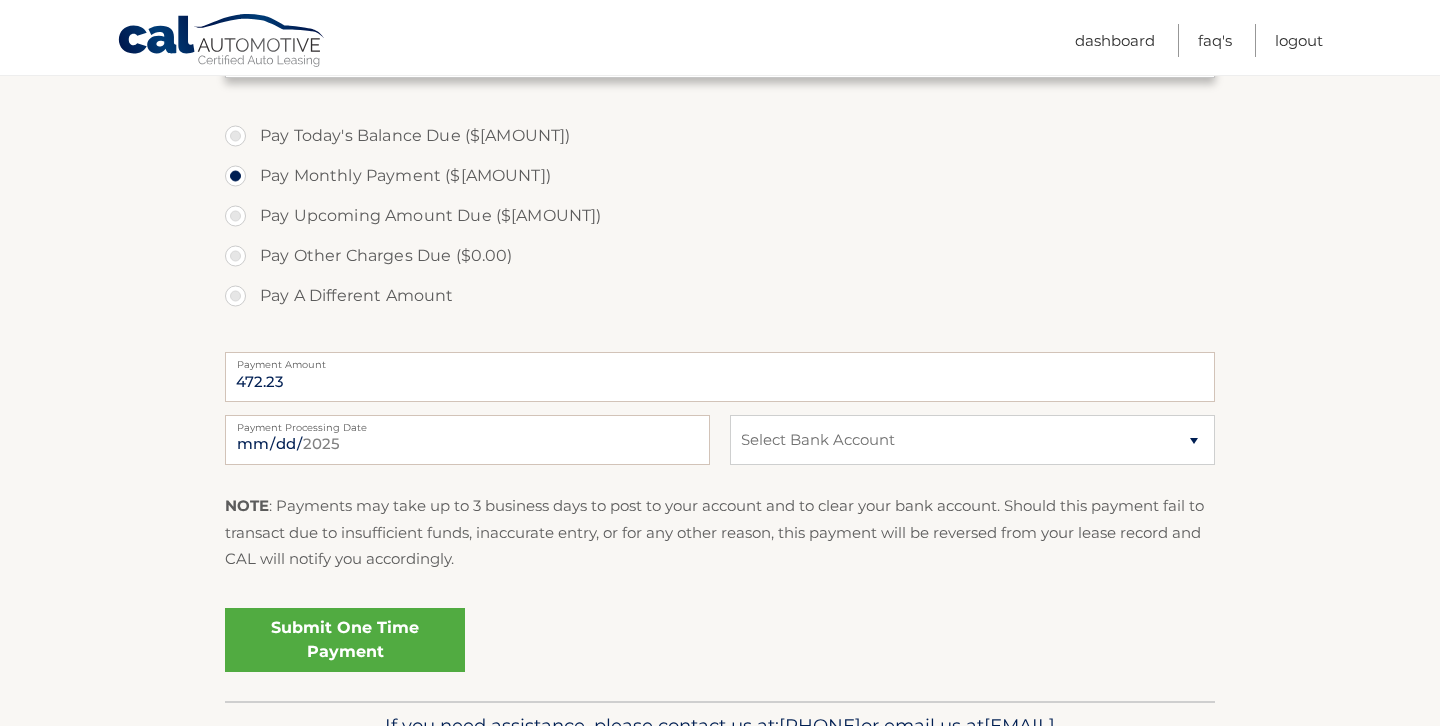click on "Pay Today's Balance Due ($472.23)" at bounding box center [720, 136] 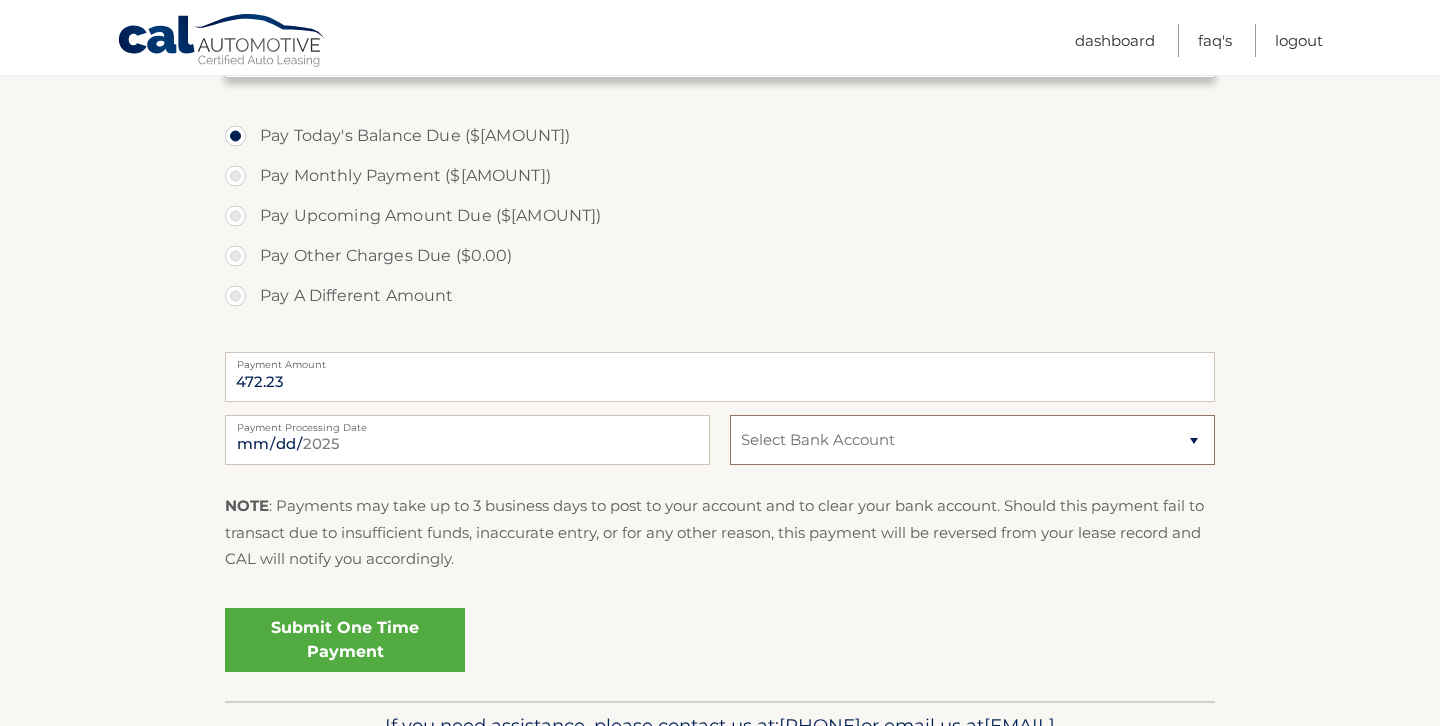 click on "Select Bank Account
Checking JPMORGAN CHASE BANK, NA *****1267 Checking JPMORGAN CHASE BANK, NA *****1267 Checking JPMORGAN CHASE BANK, NA *****1267" at bounding box center [972, 440] 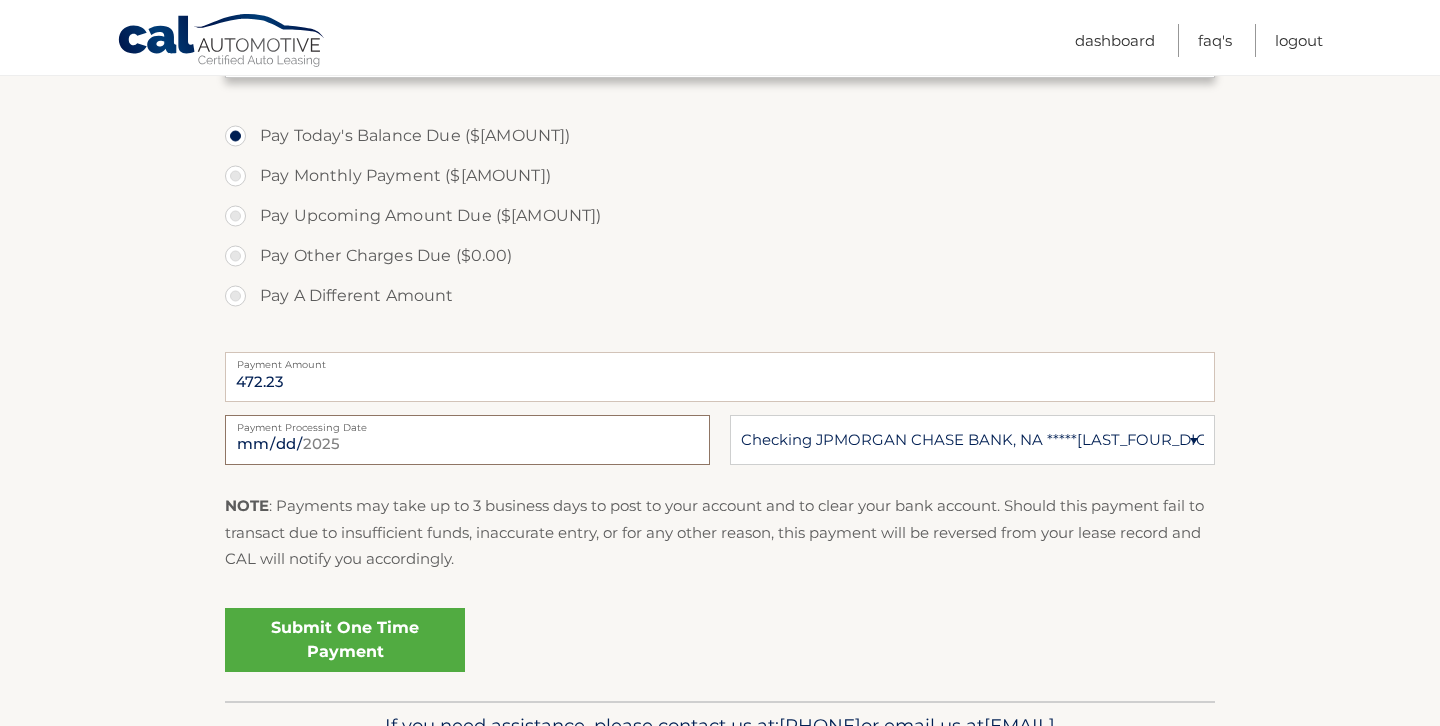 click on "2025-08-01" at bounding box center (467, 440) 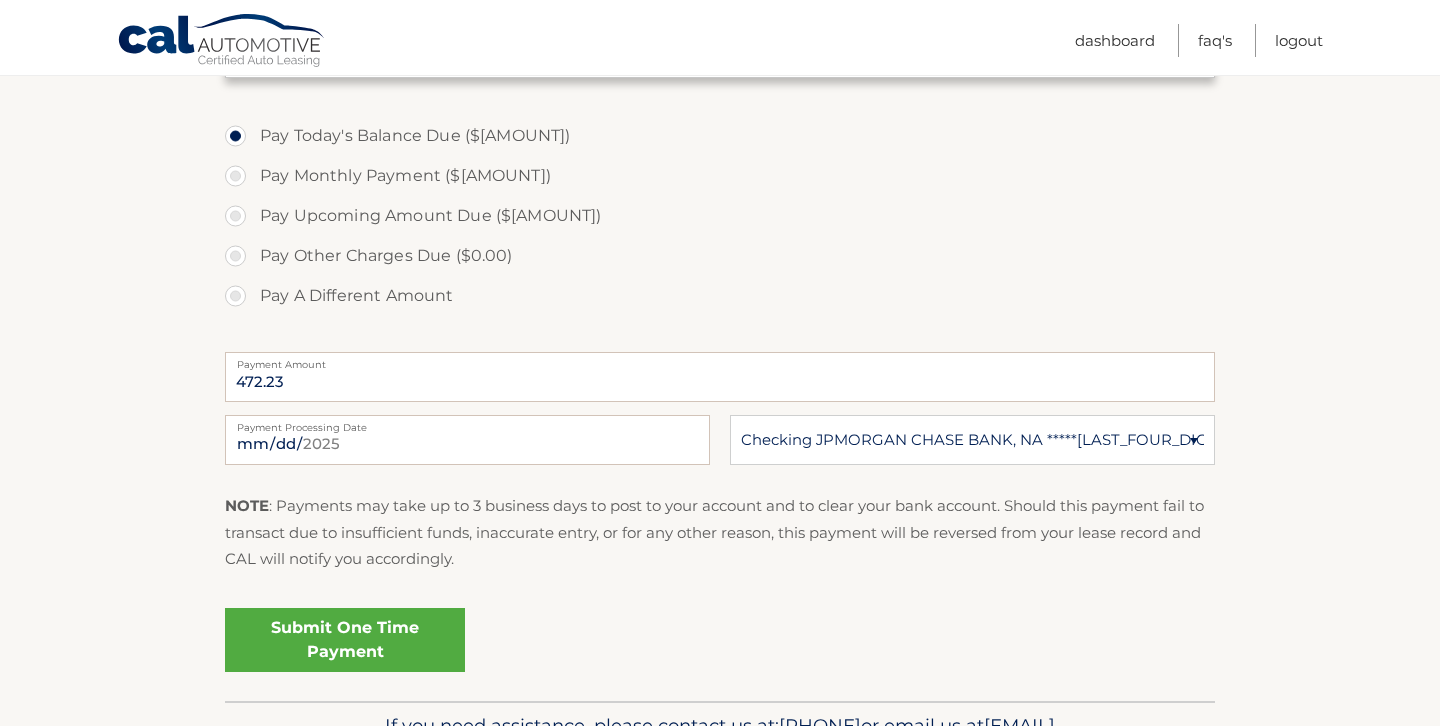 click on "Submit One Time Payment" at bounding box center [345, 640] 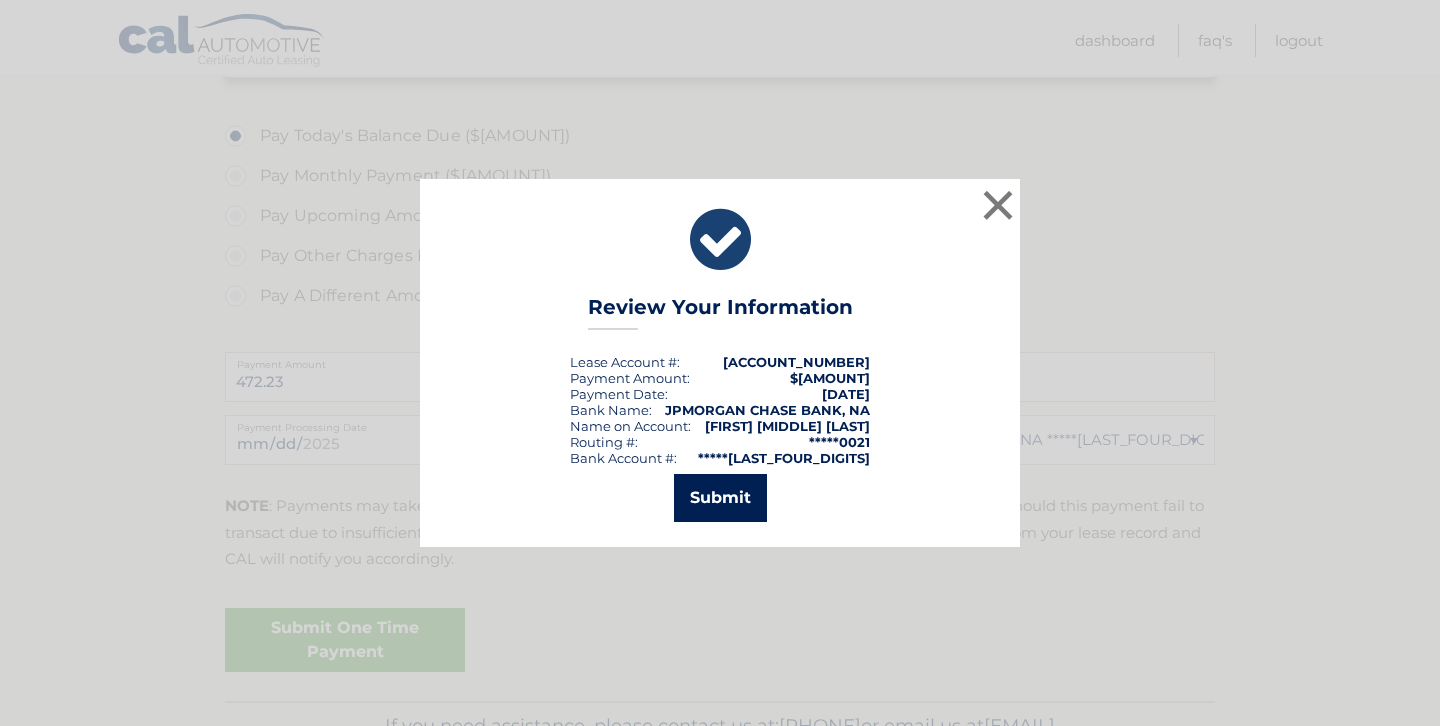 click on "Submit" at bounding box center [720, 498] 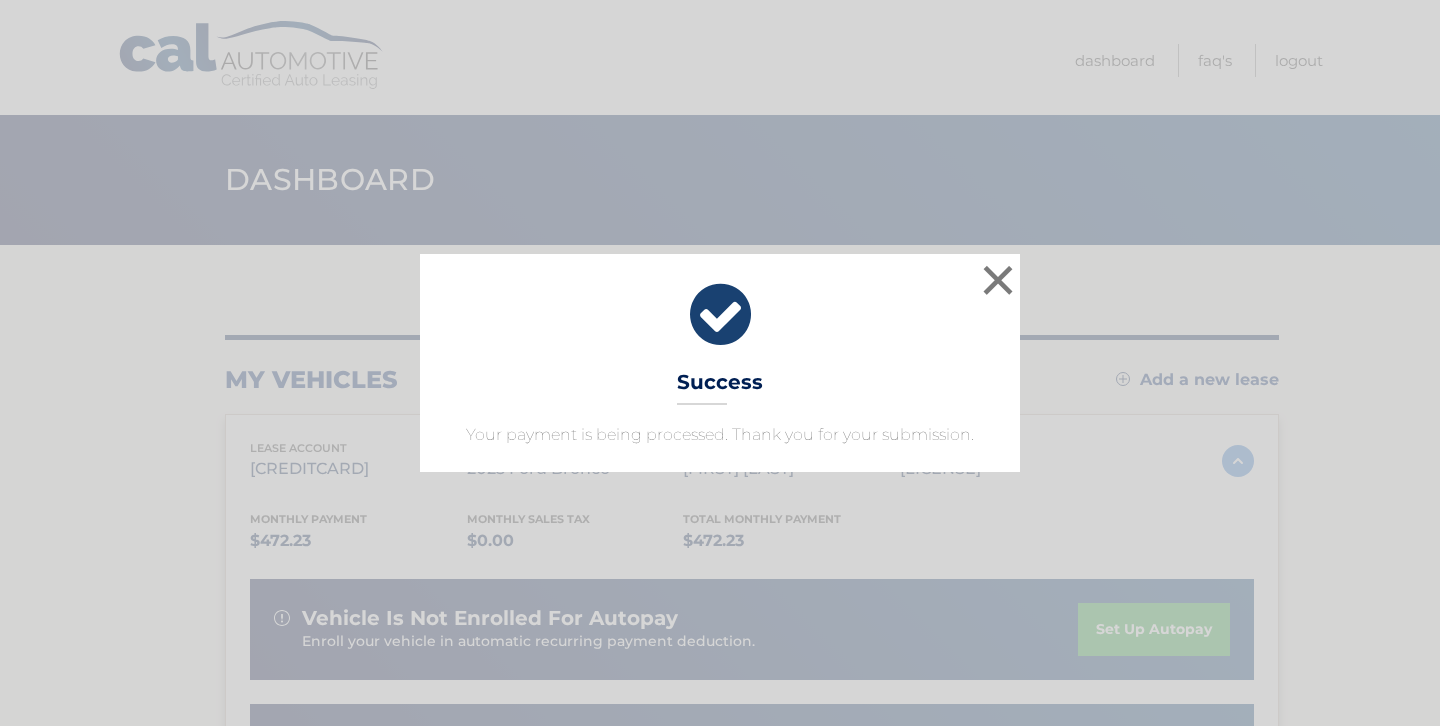 scroll, scrollTop: 0, scrollLeft: 0, axis: both 